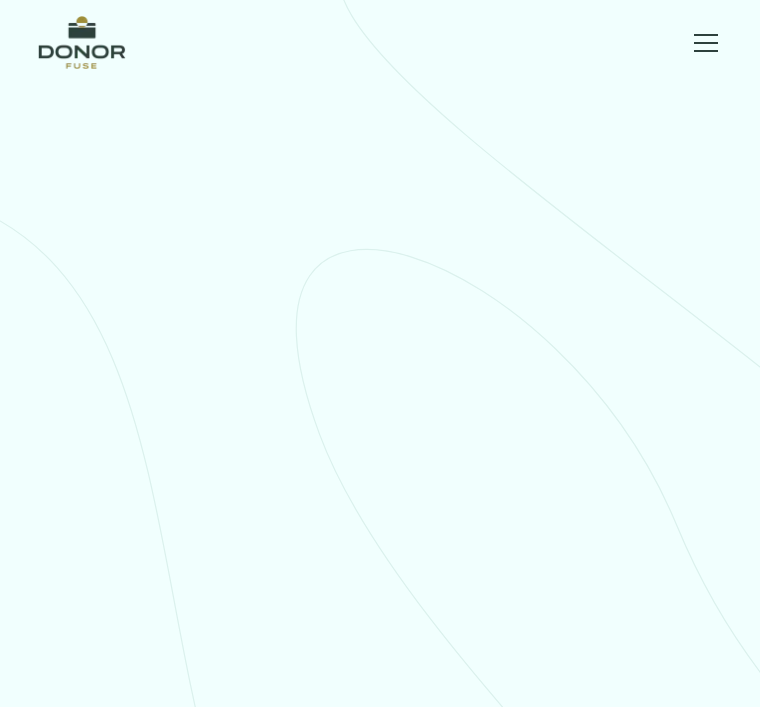 scroll, scrollTop: 0, scrollLeft: 0, axis: both 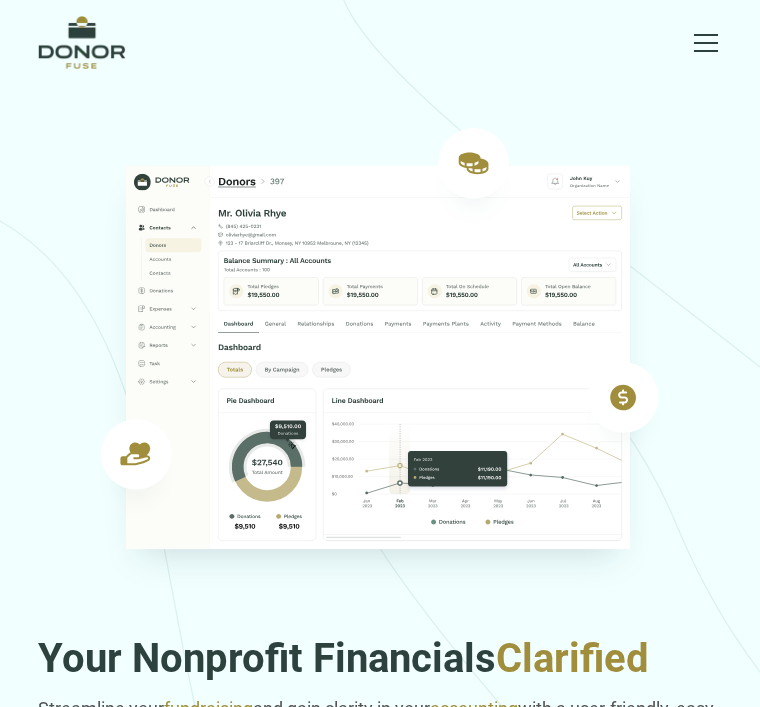 click at bounding box center [706, 43] 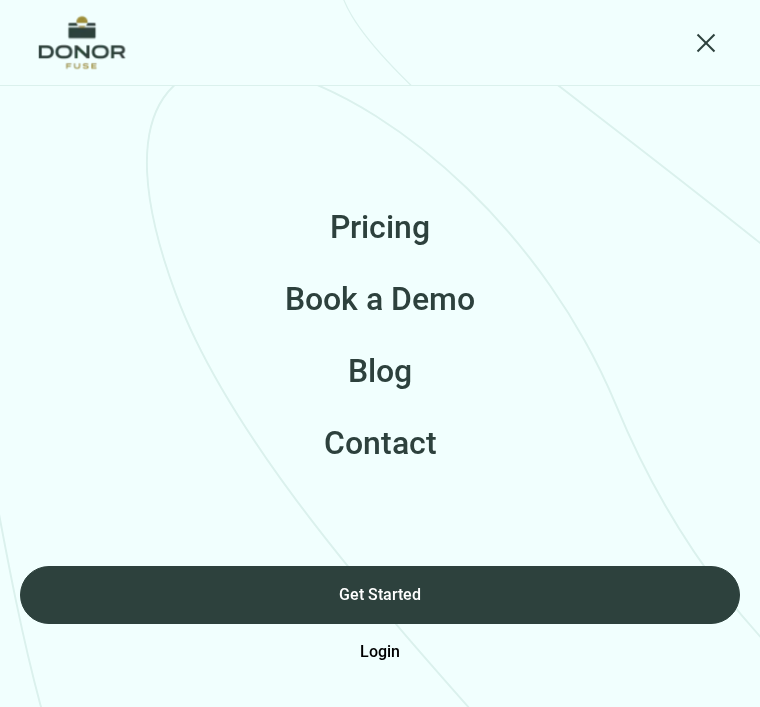 click on "Login" at bounding box center (380, 652) 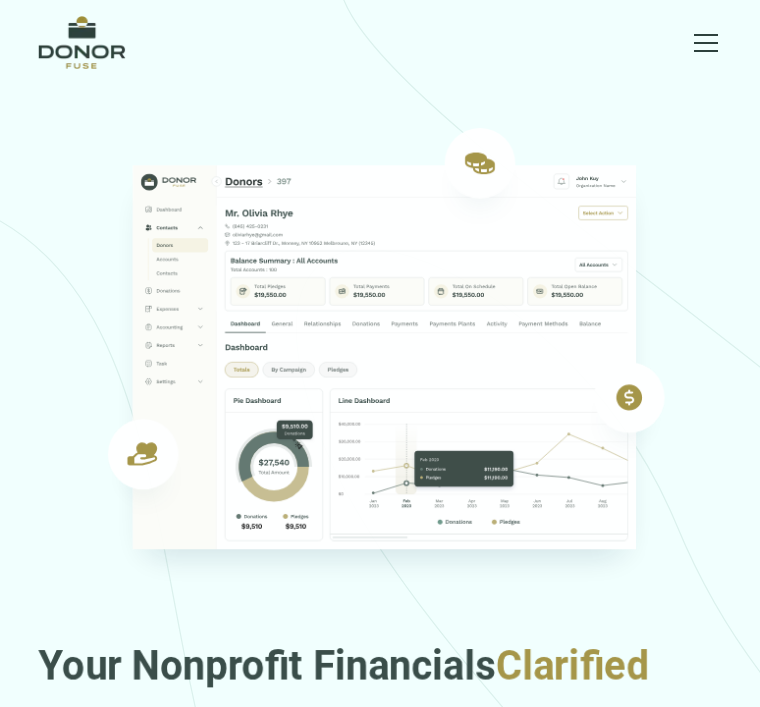 scroll, scrollTop: 0, scrollLeft: 0, axis: both 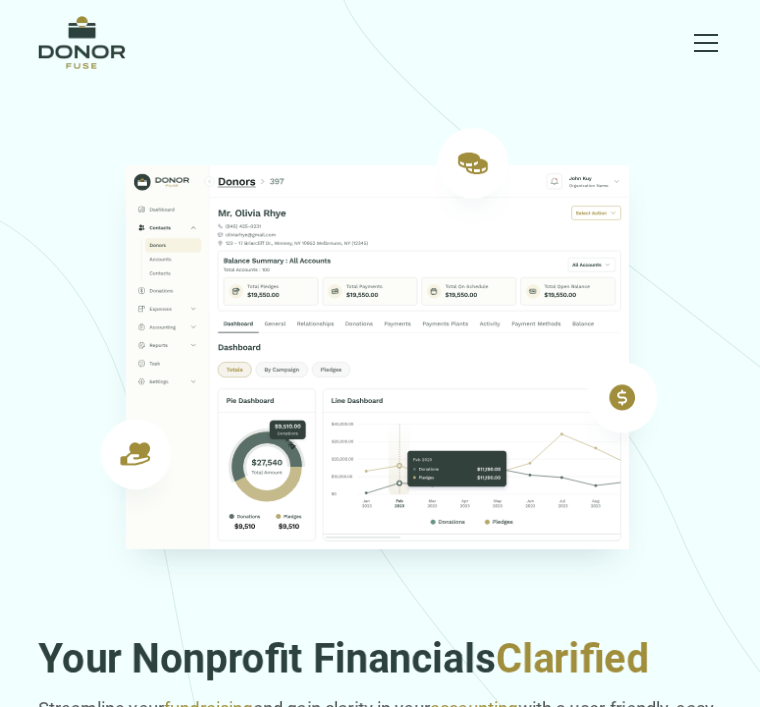 click at bounding box center [706, 43] 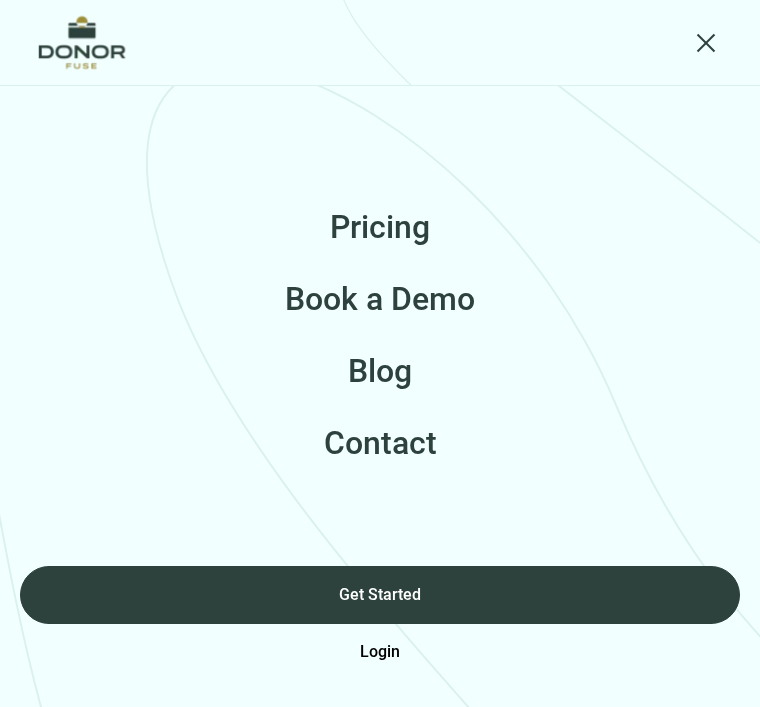 click on "Login" at bounding box center (380, 652) 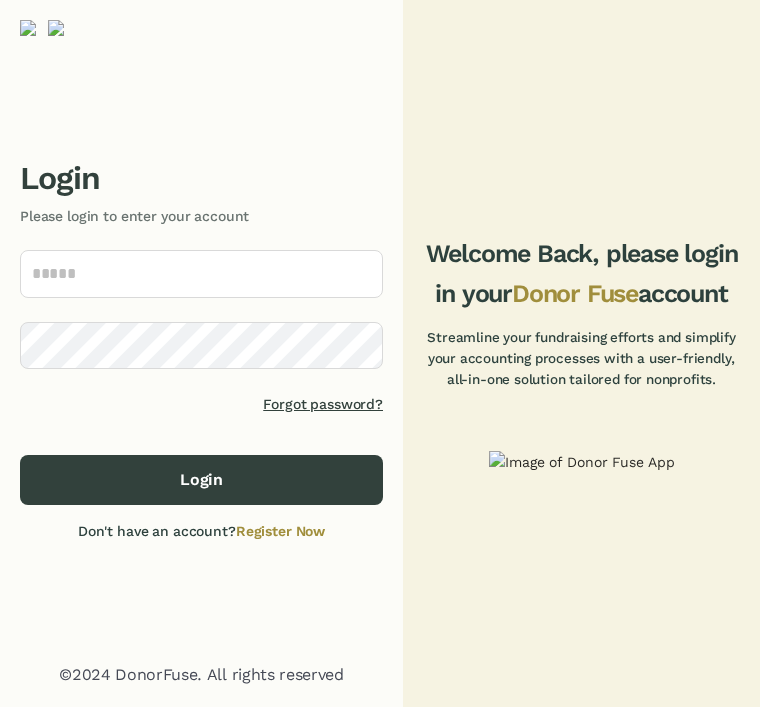 scroll, scrollTop: 225, scrollLeft: 0, axis: vertical 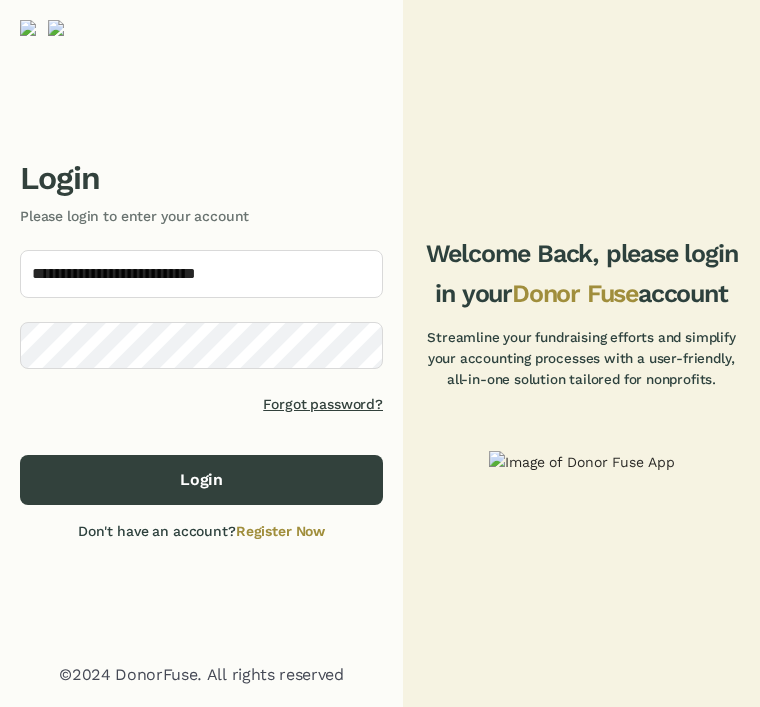 click on "Login" at bounding box center [201, 480] 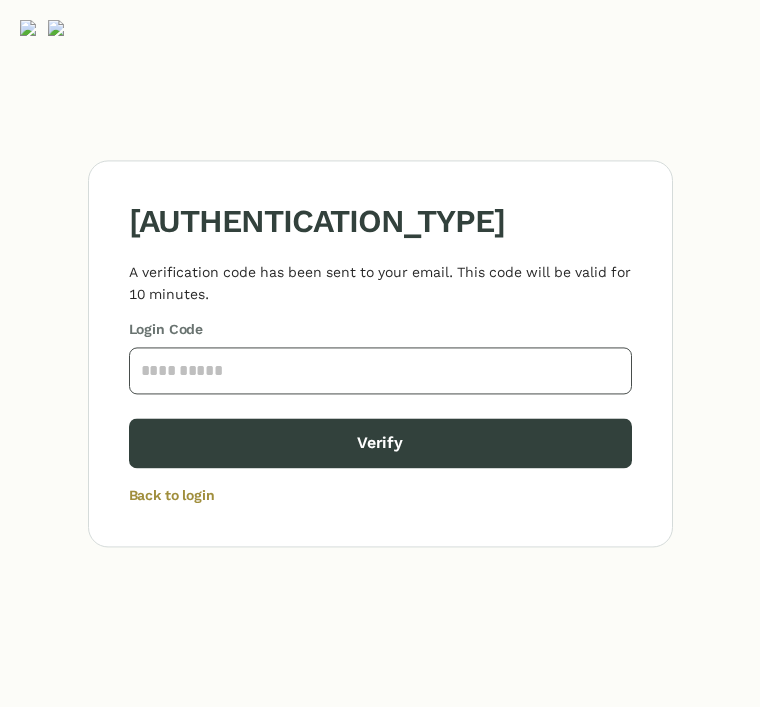 click at bounding box center [380, 370] 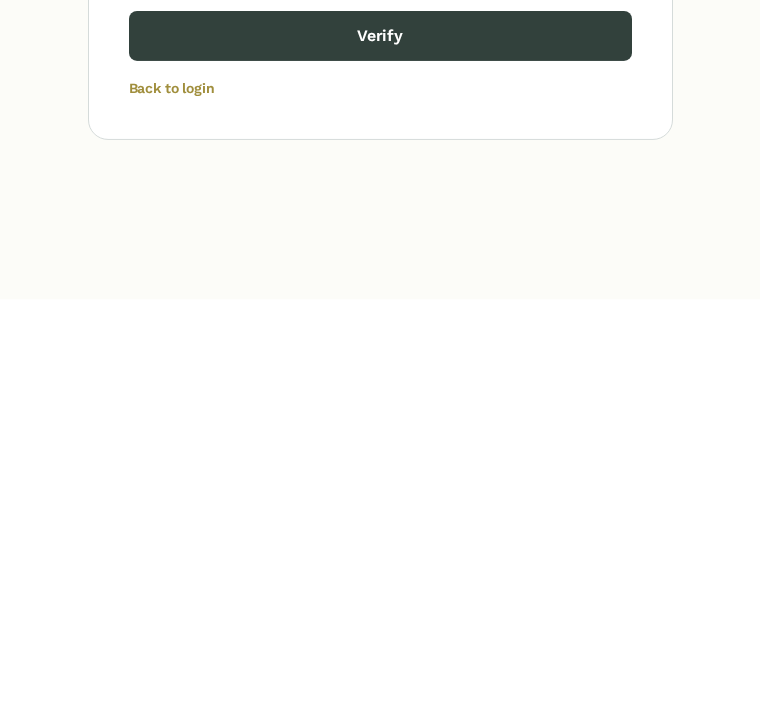 type on "****" 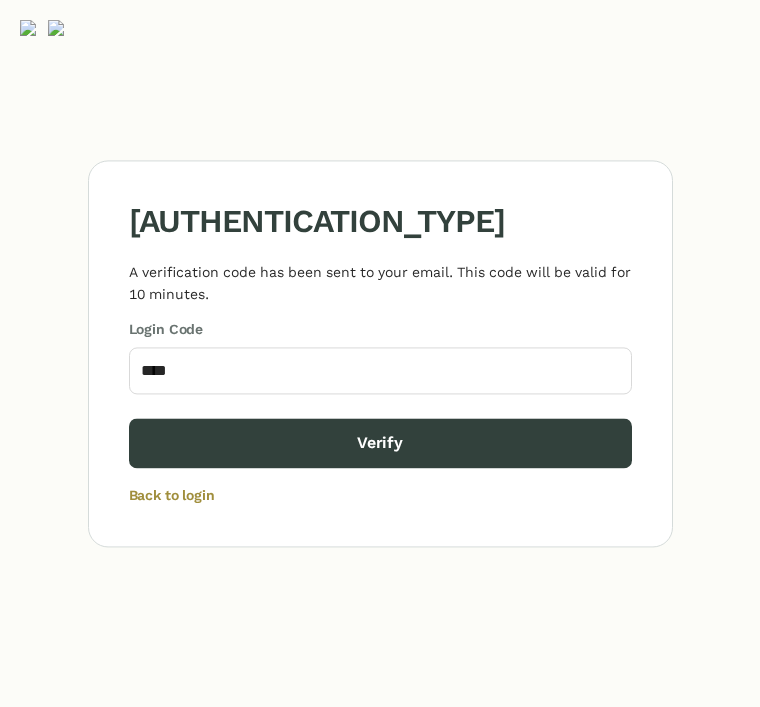 scroll, scrollTop: 0, scrollLeft: 0, axis: both 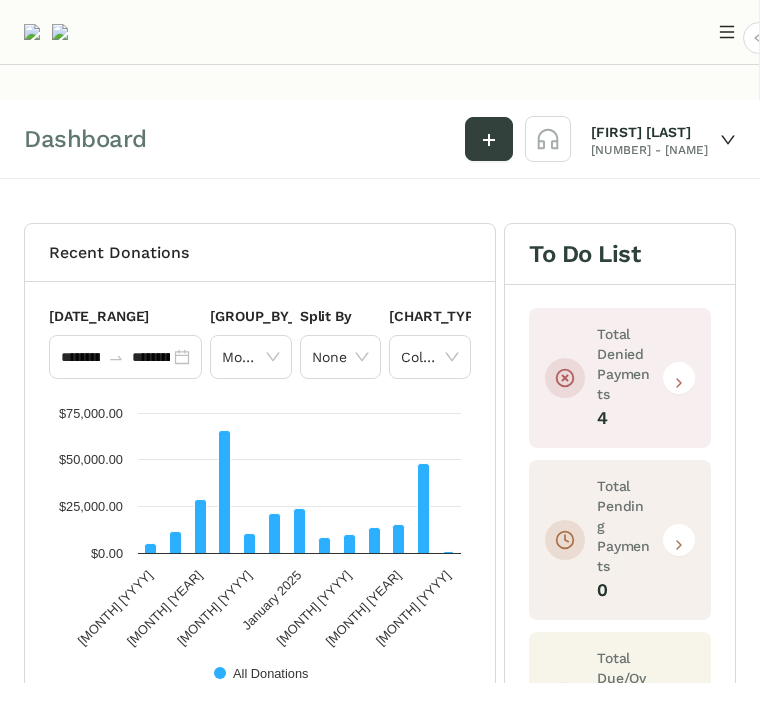 click at bounding box center [727, 32] 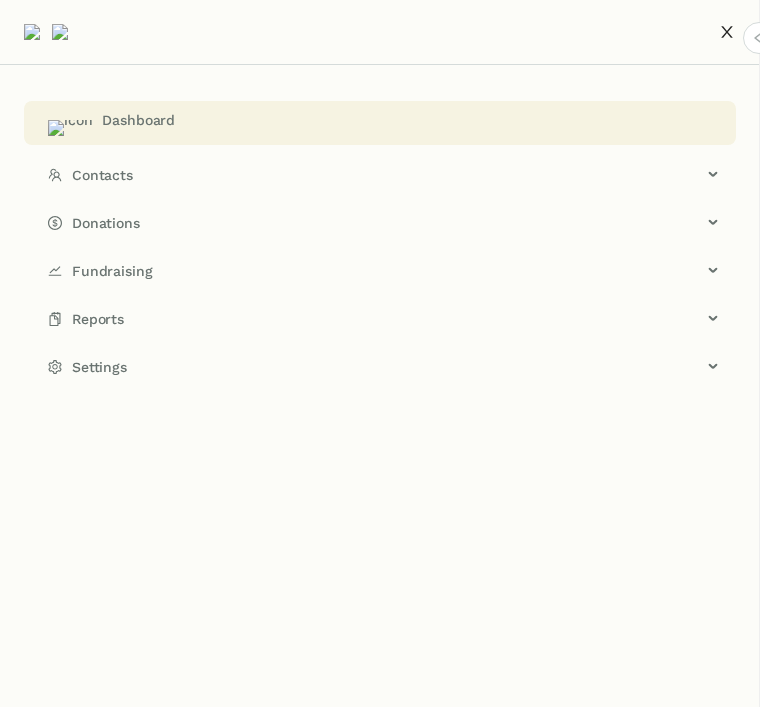 click on "Contacts" at bounding box center [387, 175] 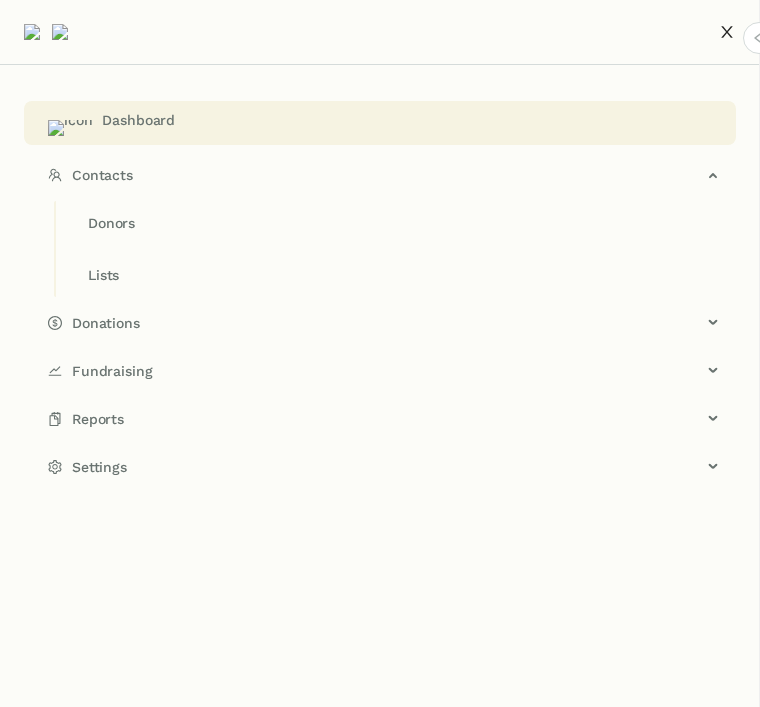 click on "Donors" at bounding box center [111, 223] 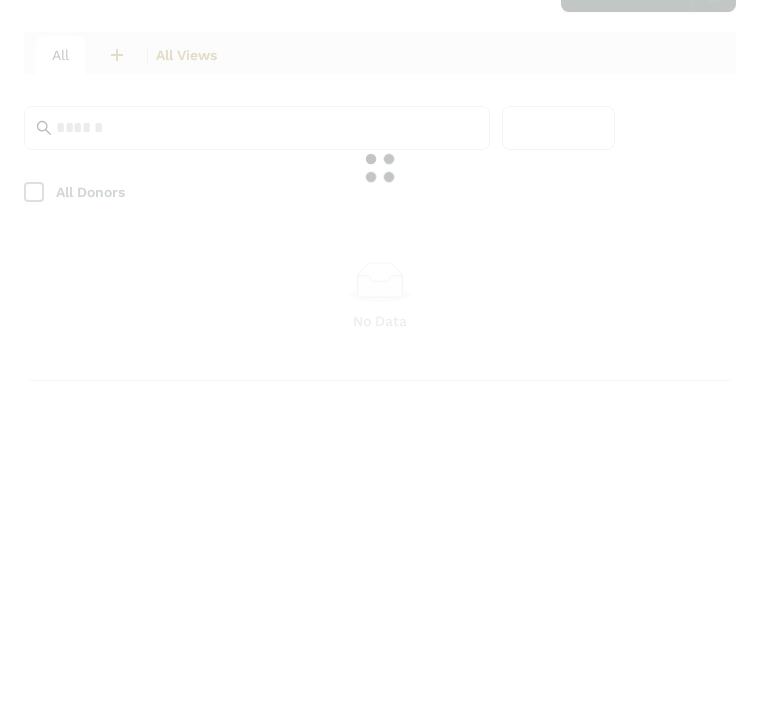 scroll, scrollTop: 64, scrollLeft: 0, axis: vertical 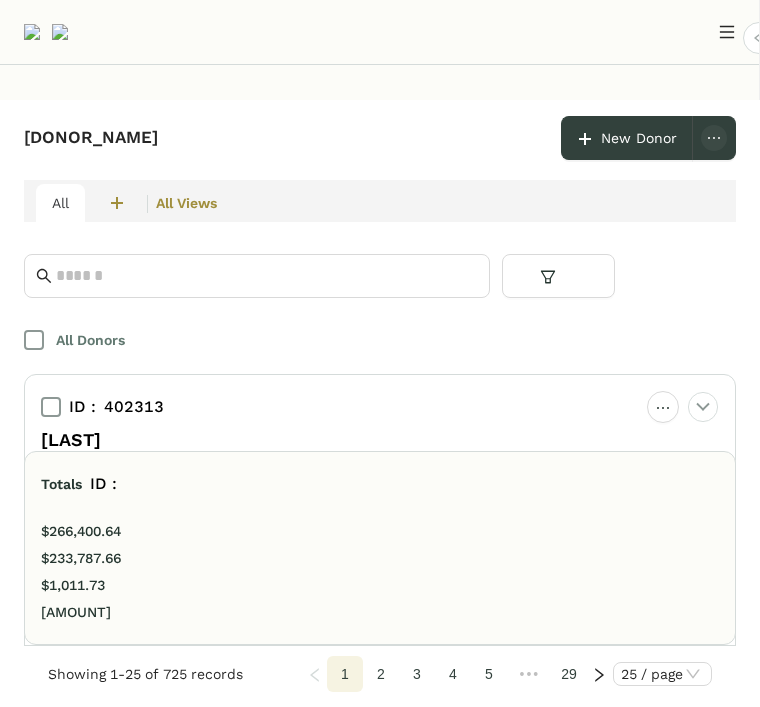 click at bounding box center [267, 276] 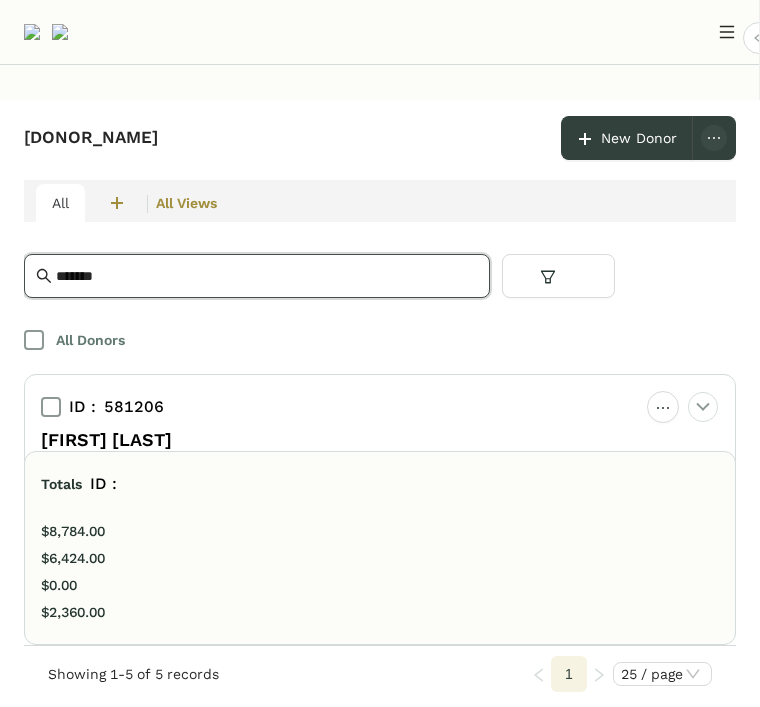 type on "********" 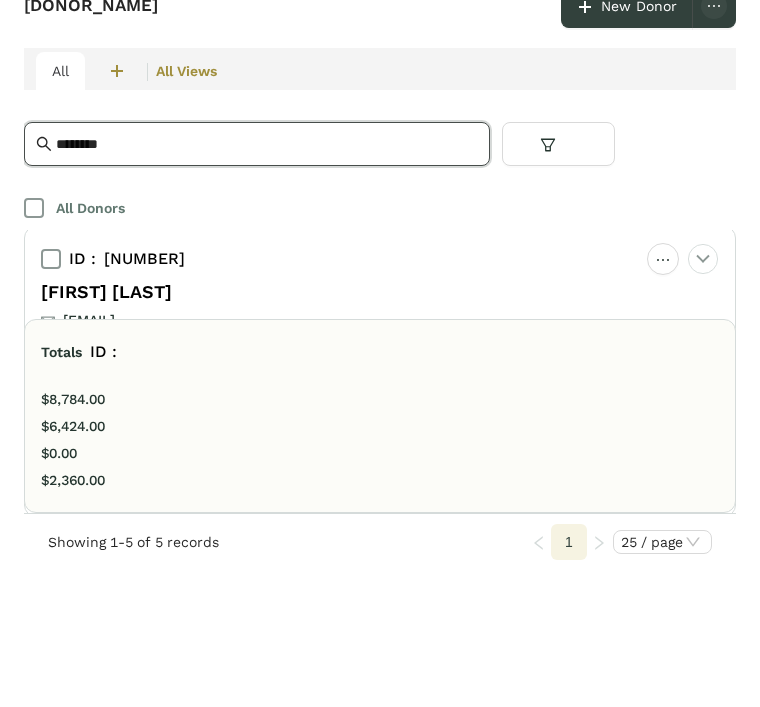 scroll, scrollTop: 582, scrollLeft: 0, axis: vertical 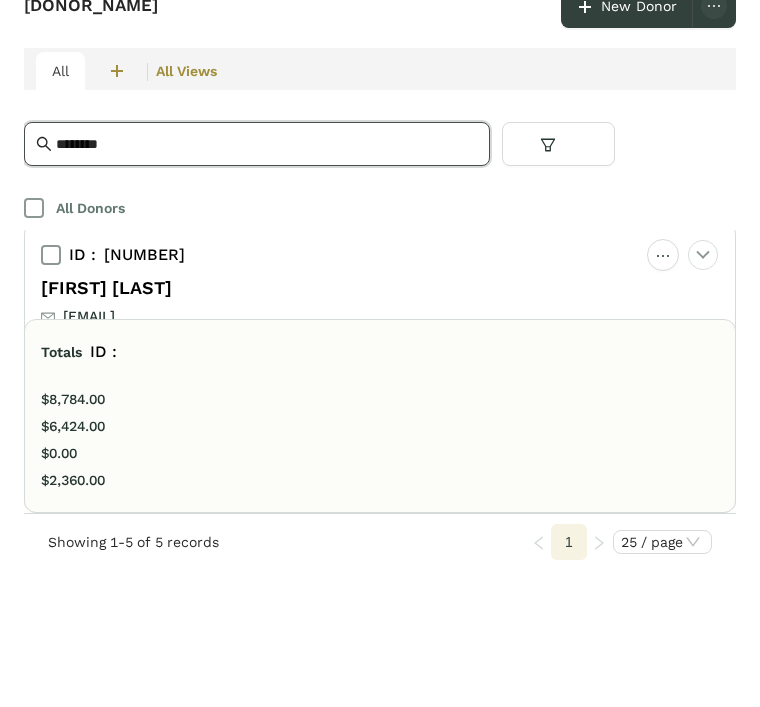 click on "[FIRST] [LAST]" at bounding box center (106, 419) 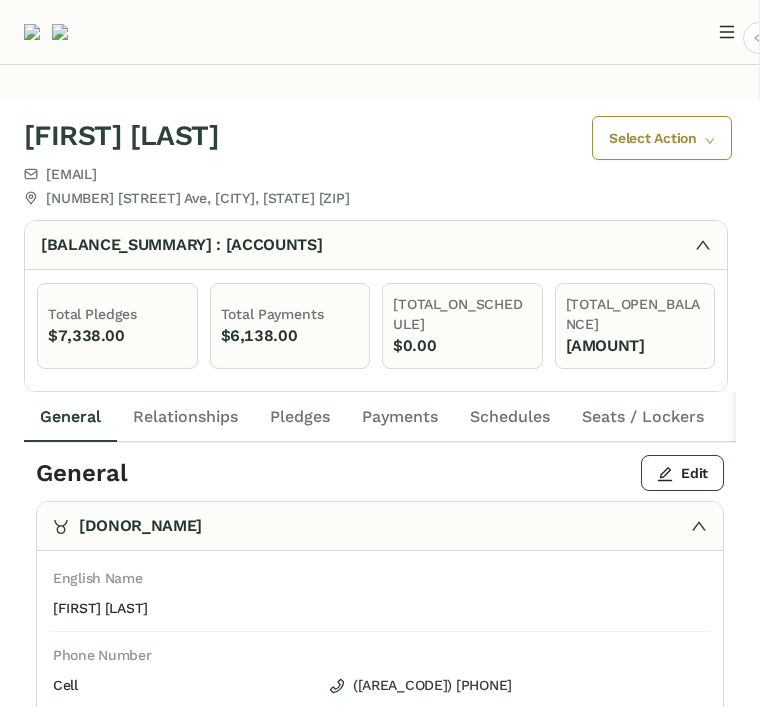 click on "Pledges" at bounding box center (70, 417) 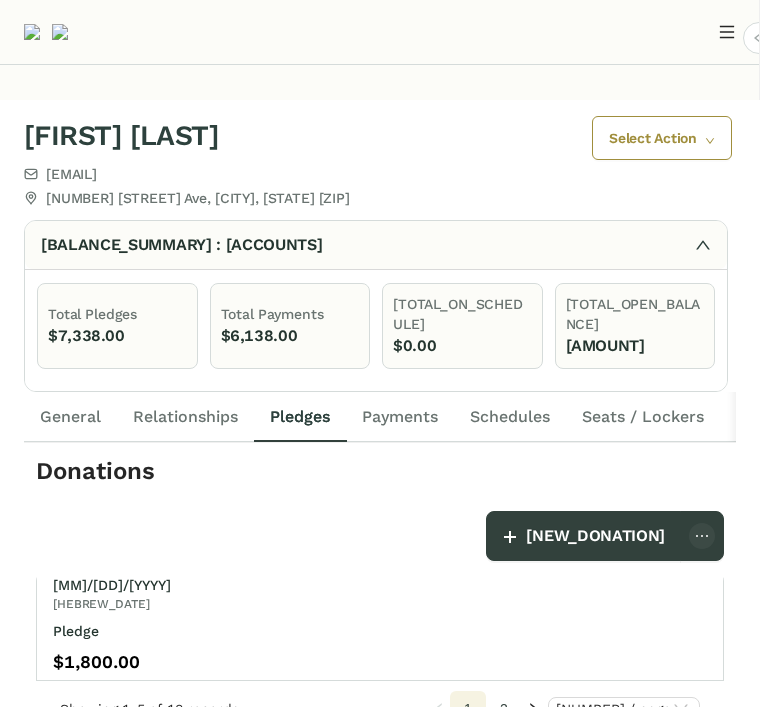 scroll, scrollTop: 86, scrollLeft: 0, axis: vertical 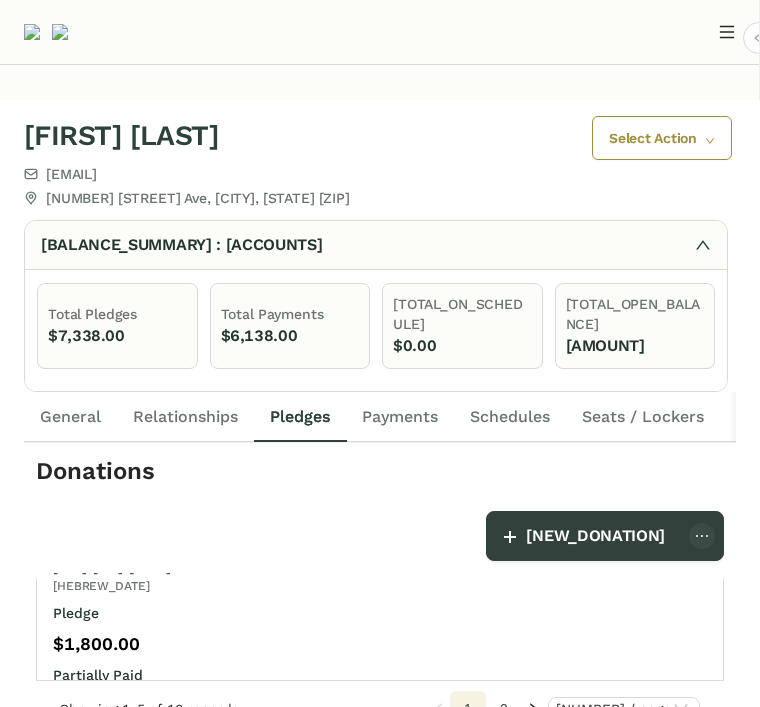 click on "$1,800.00" at bounding box center (96, 643) 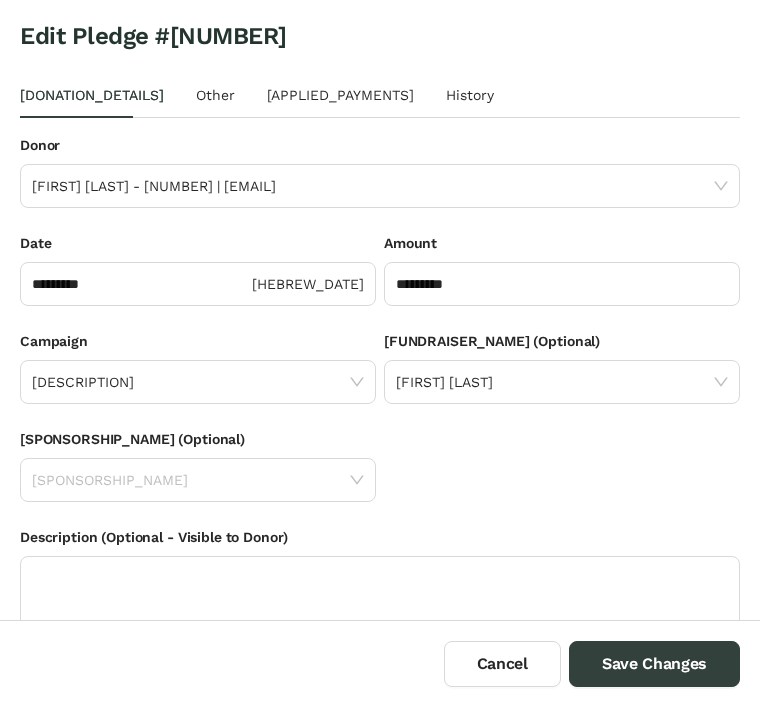 click on "Cancel" at bounding box center [502, 664] 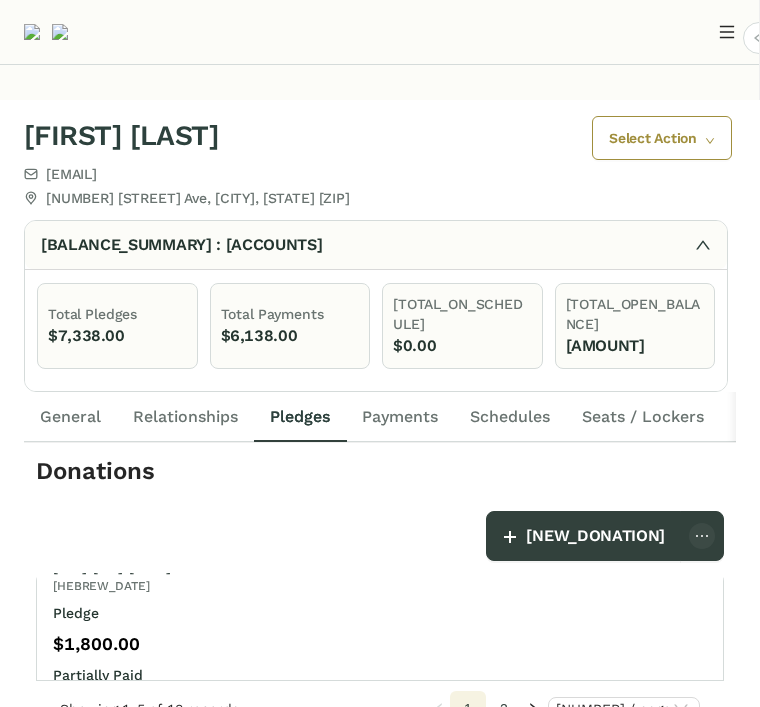 scroll, scrollTop: 64, scrollLeft: 0, axis: vertical 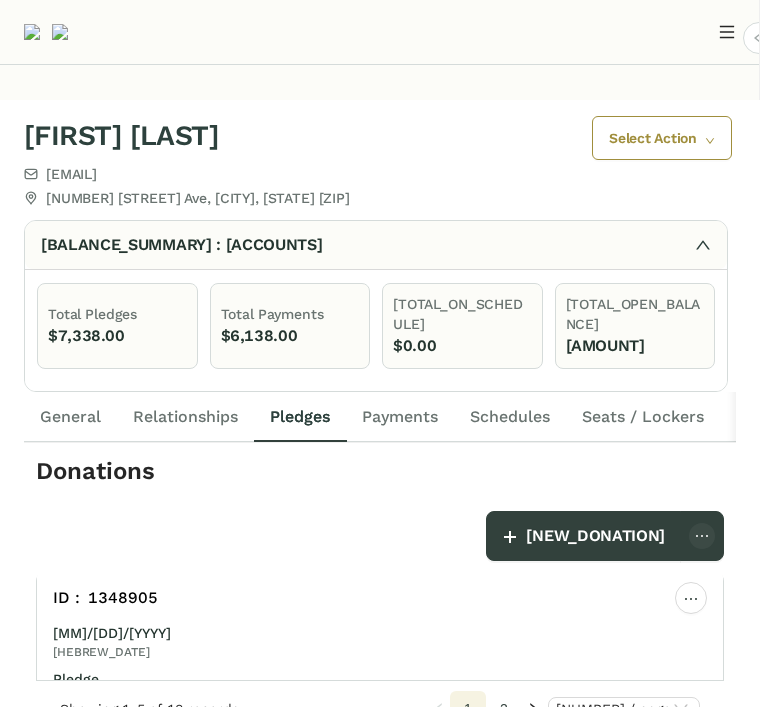 click at bounding box center [691, 598] 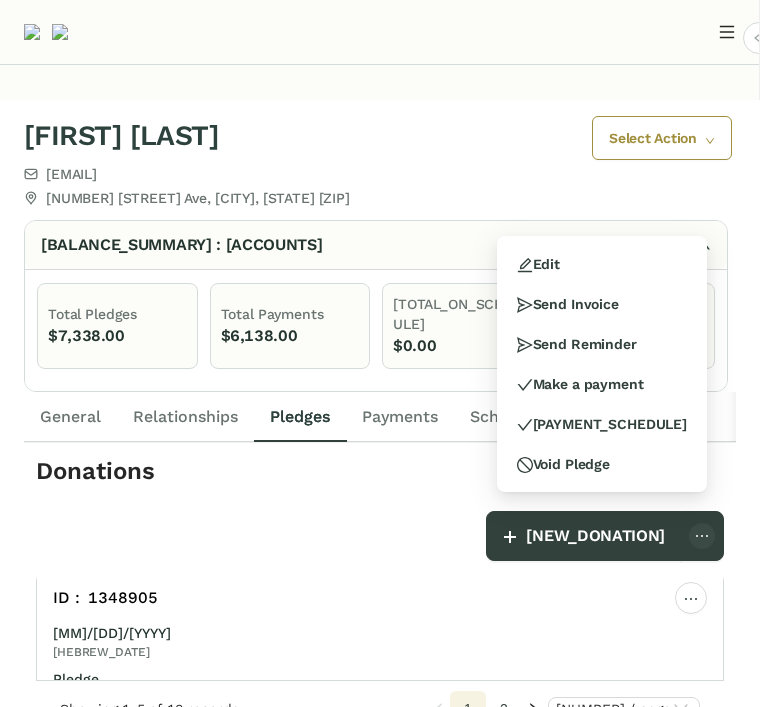 click on "Make a payment" at bounding box center (568, 304) 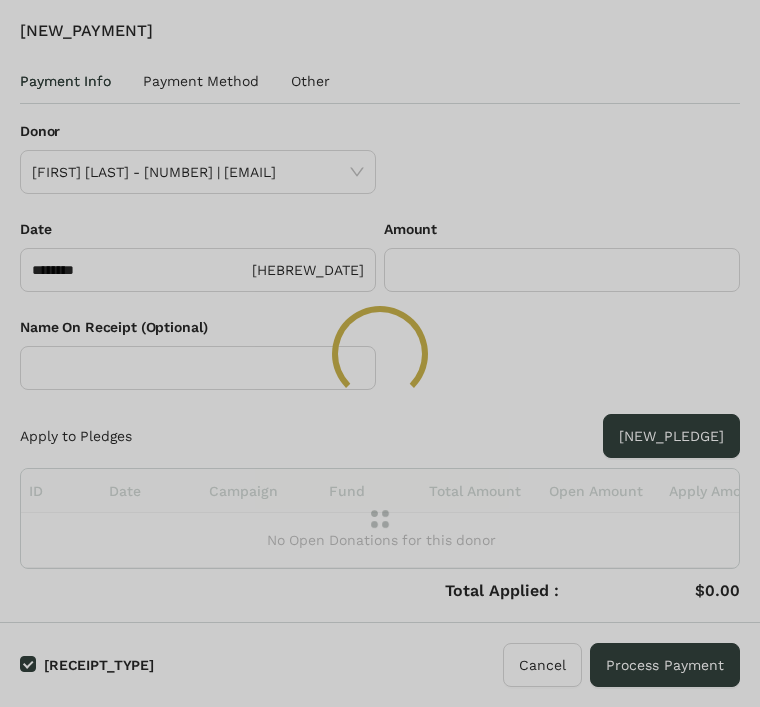scroll, scrollTop: 0, scrollLeft: 0, axis: both 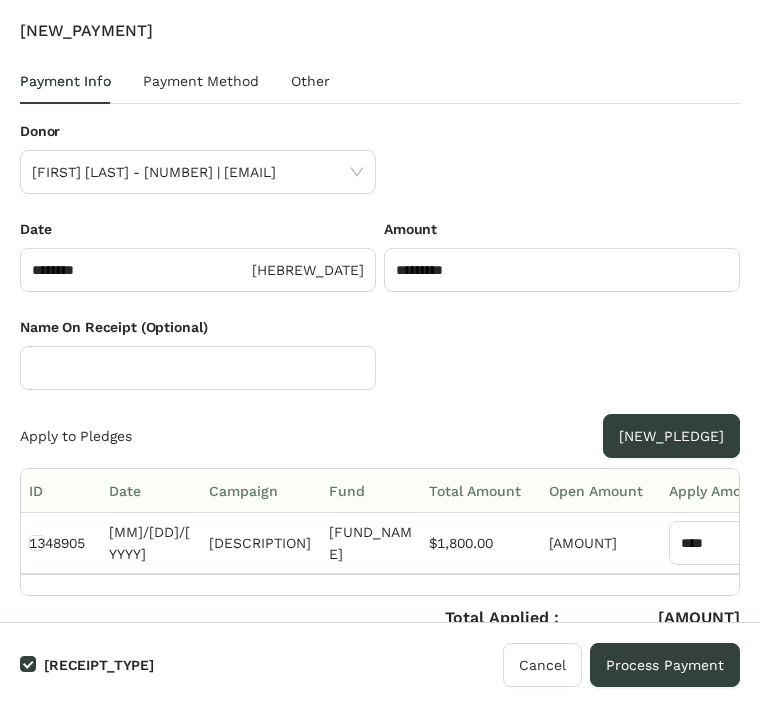 click on "*********" at bounding box center (562, 270) 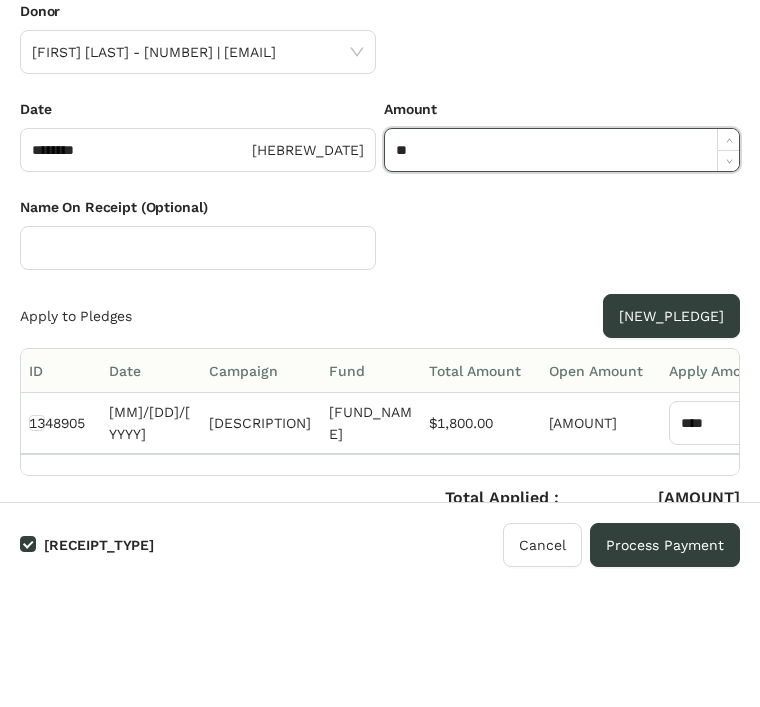 type on "*" 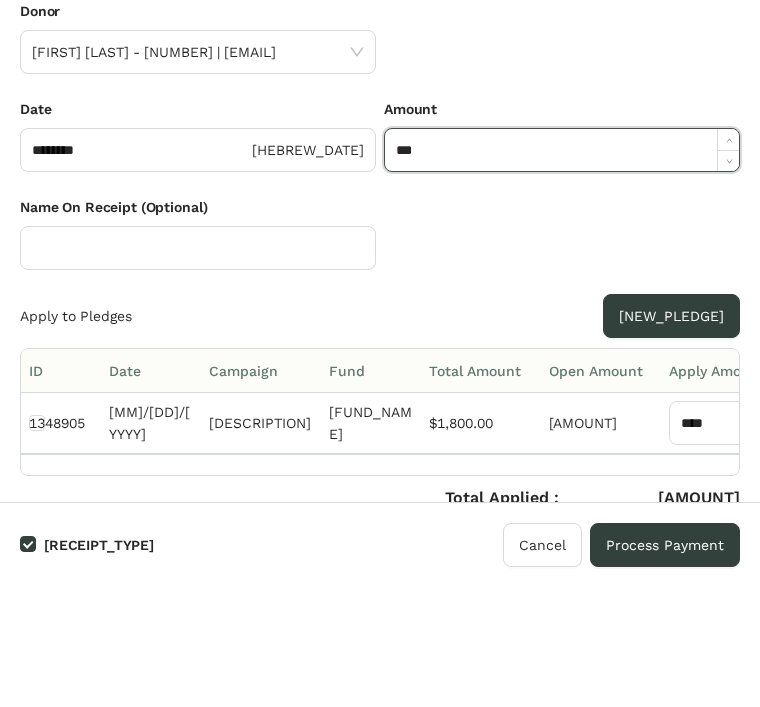 scroll, scrollTop: 0, scrollLeft: 0, axis: both 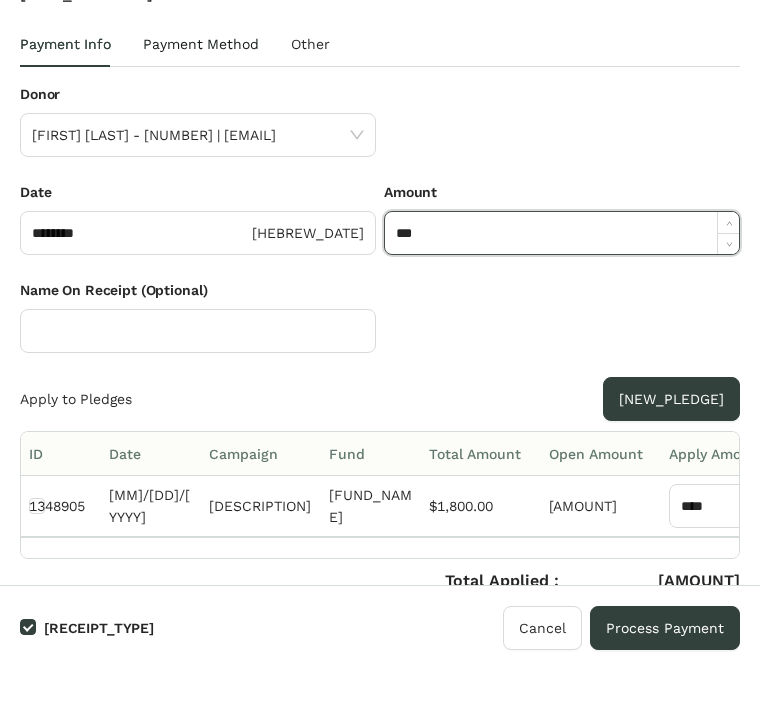 click on "Payment Method" at bounding box center (65, 81) 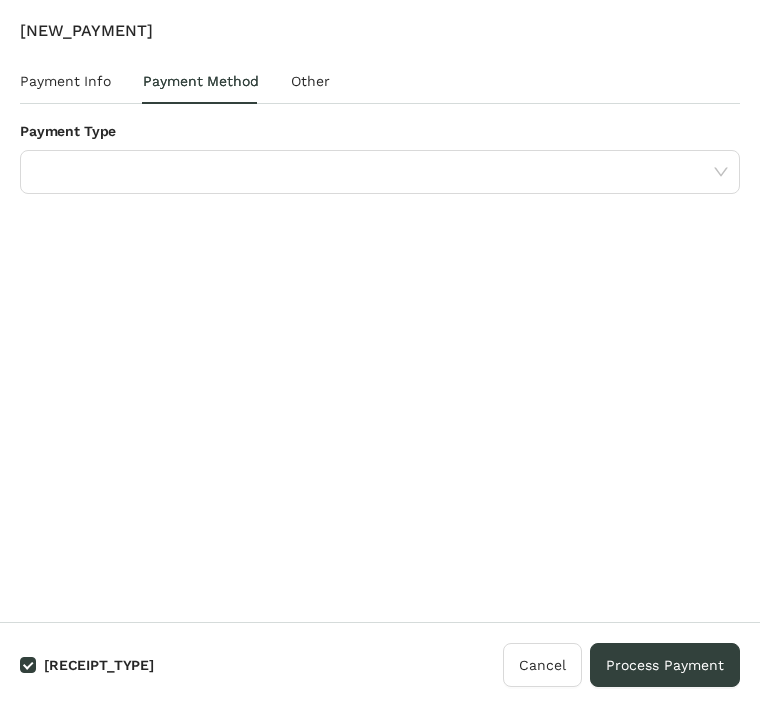 click at bounding box center (373, 172) 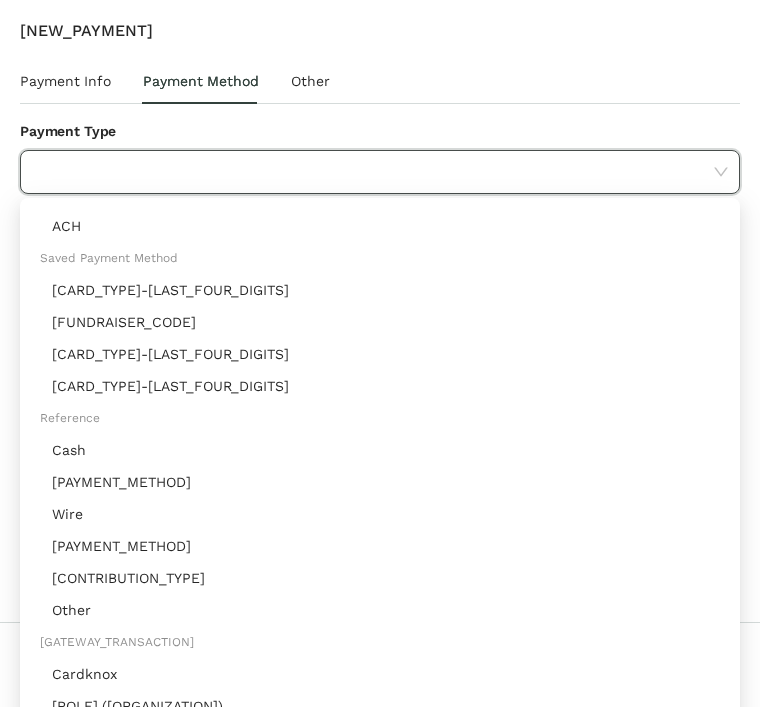 scroll, scrollTop: 96, scrollLeft: 0, axis: vertical 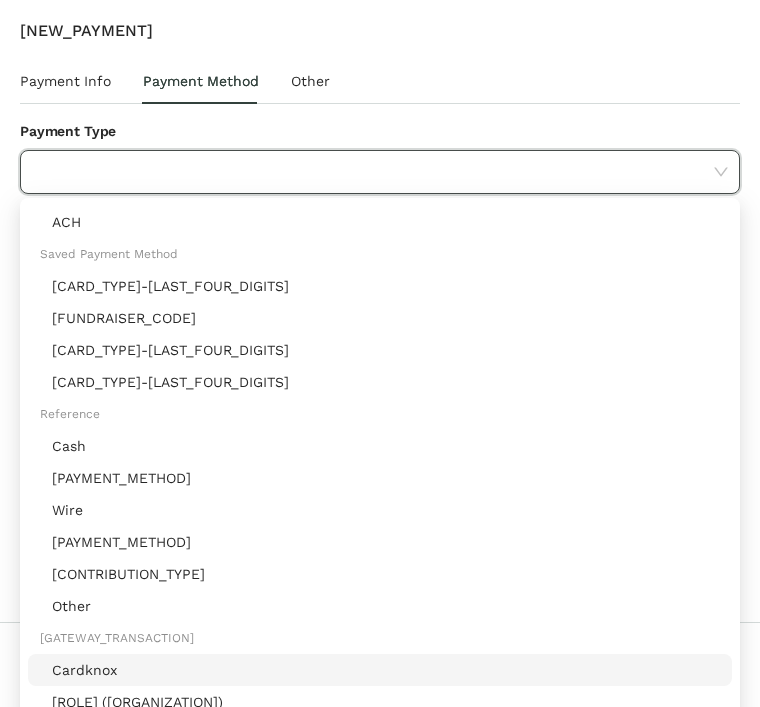 click on "Cardknox" at bounding box center [386, 670] 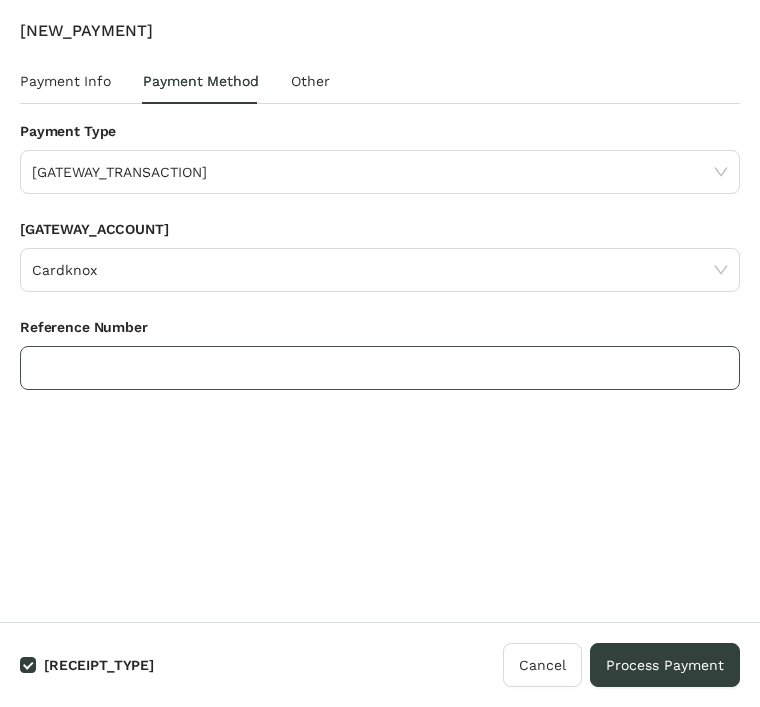 click at bounding box center [380, 368] 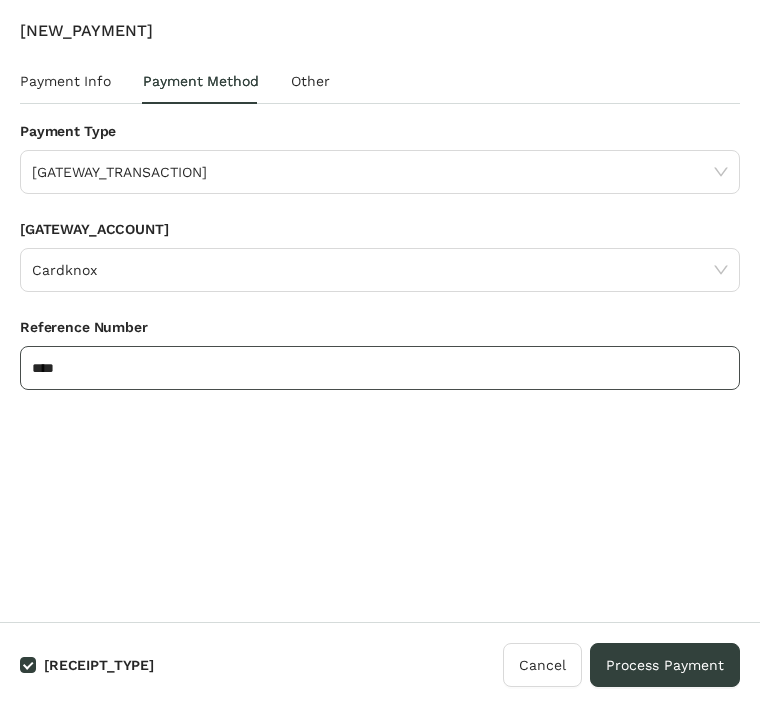 type on "****" 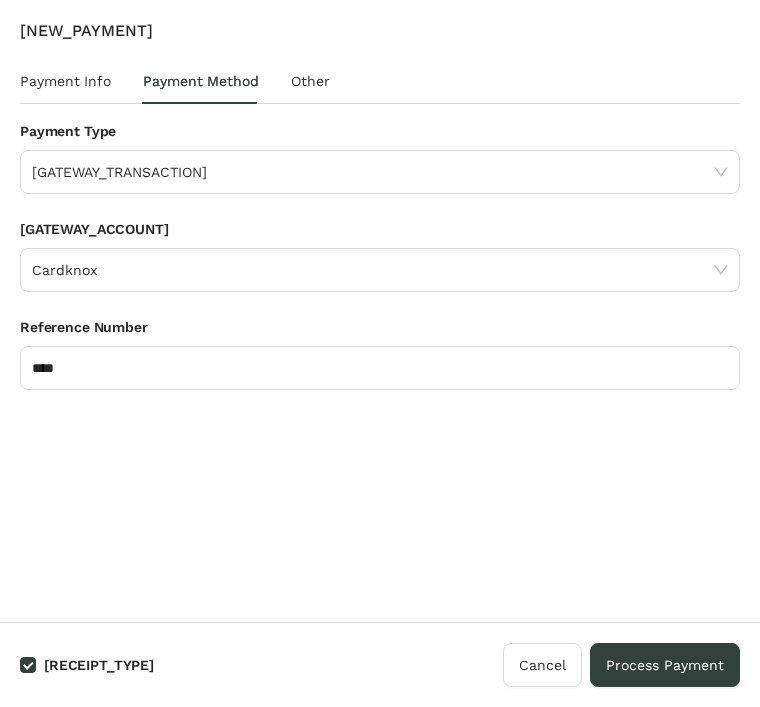 click on "Process Payment" at bounding box center (665, 665) 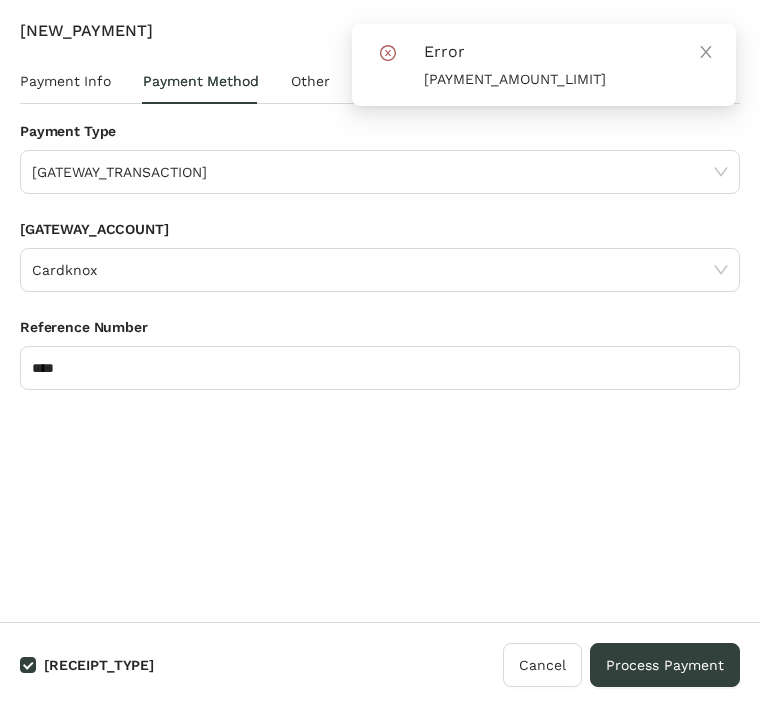 click on "Payment Type Gateway Transaction" at bounding box center [380, 169] 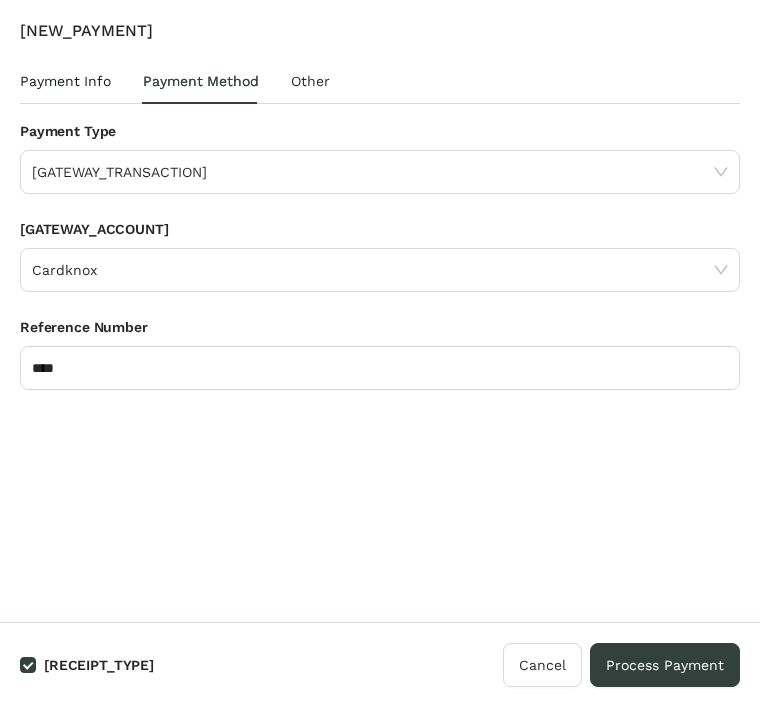 click on "Payment Info" at bounding box center [65, 81] 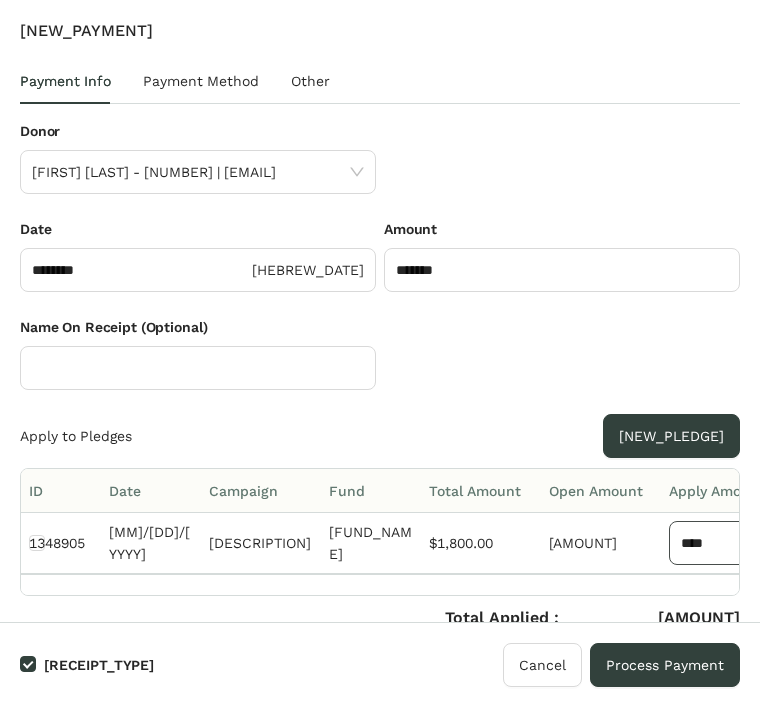click on "****" at bounding box center [721, 543] 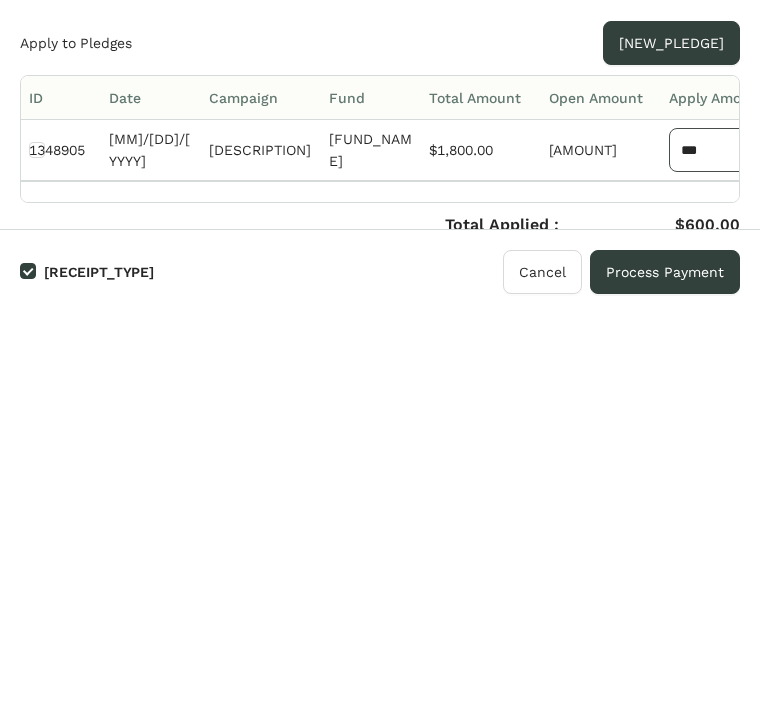 type on "***" 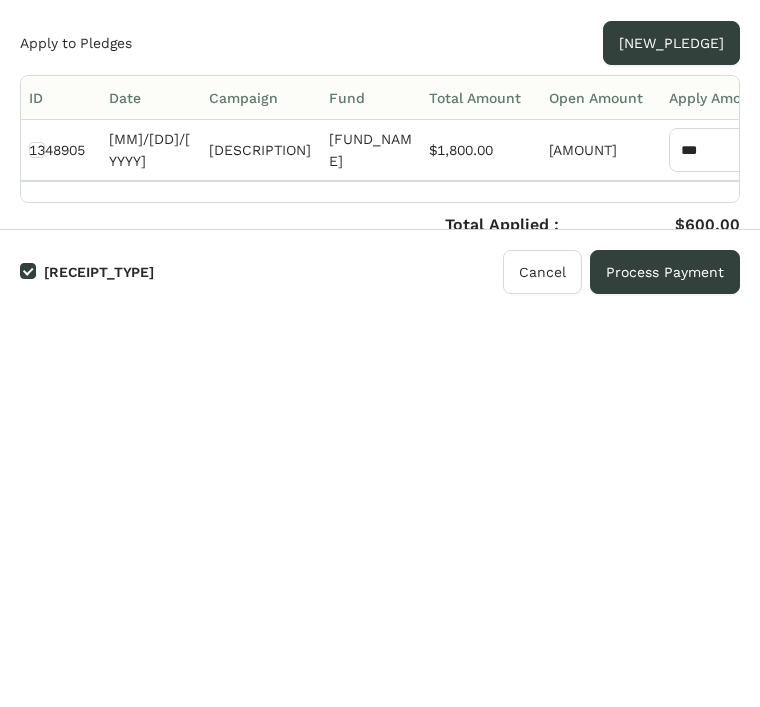 click on "Process Payment" at bounding box center (665, 665) 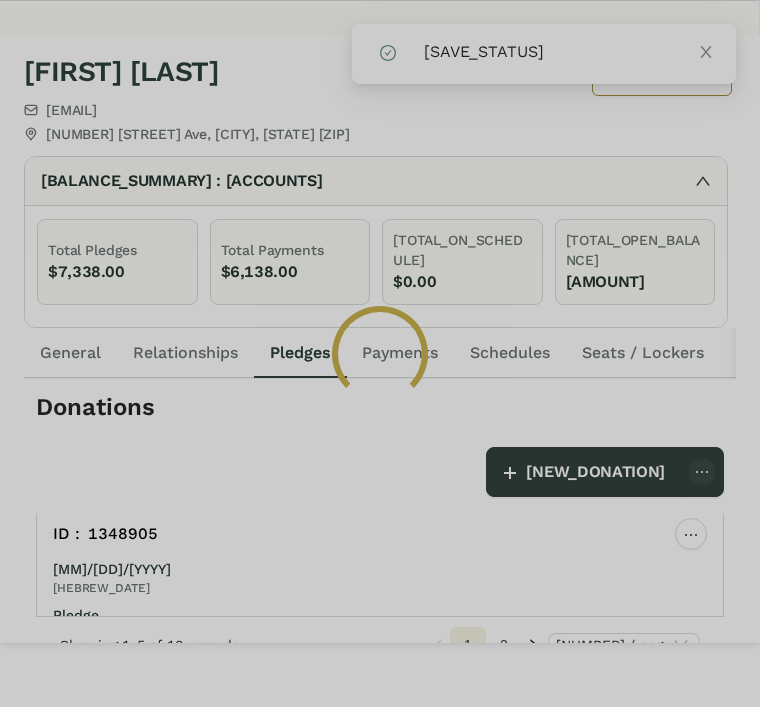 scroll, scrollTop: 64, scrollLeft: 0, axis: vertical 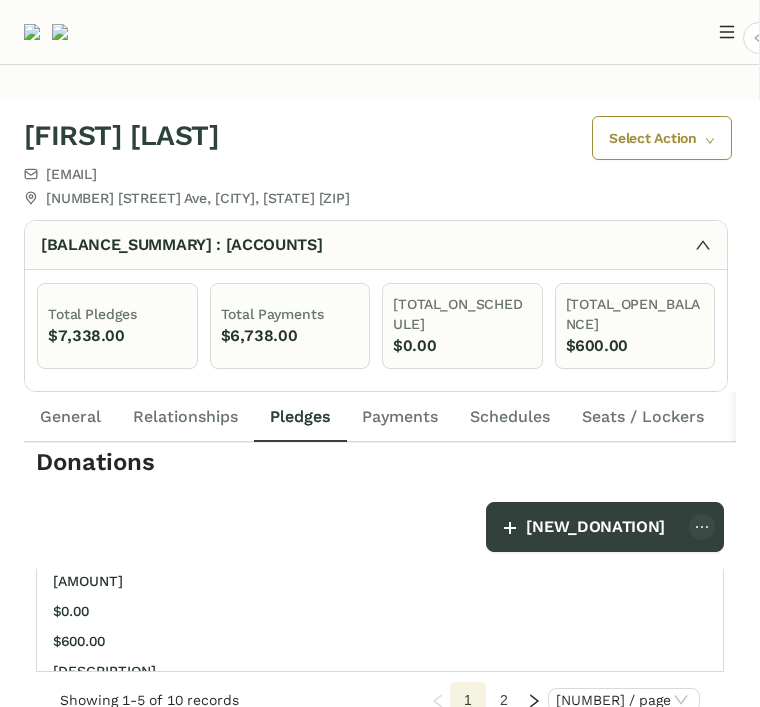 click on "$0.00" at bounding box center [380, 611] 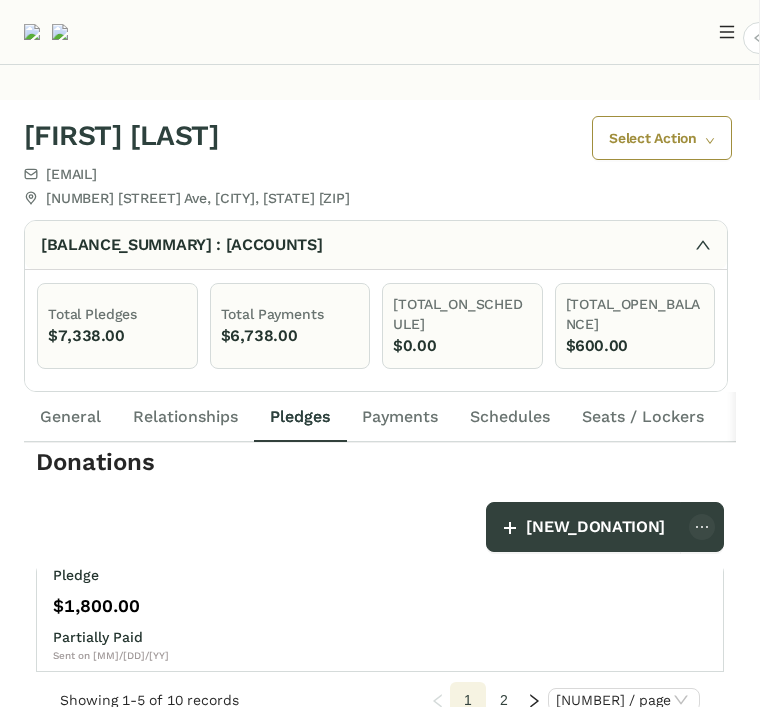 scroll, scrollTop: 121, scrollLeft: 0, axis: vertical 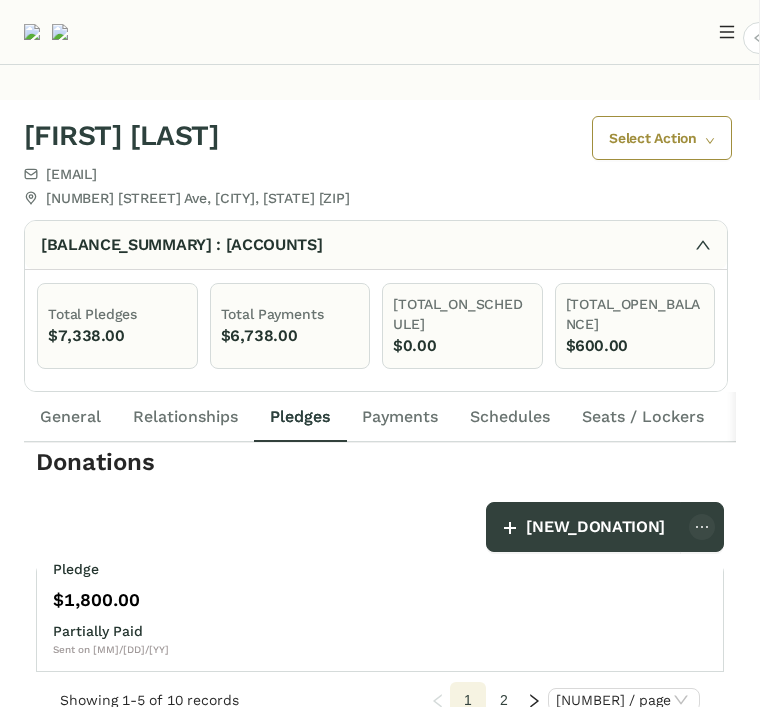 click on "$1,800.00" at bounding box center [96, 599] 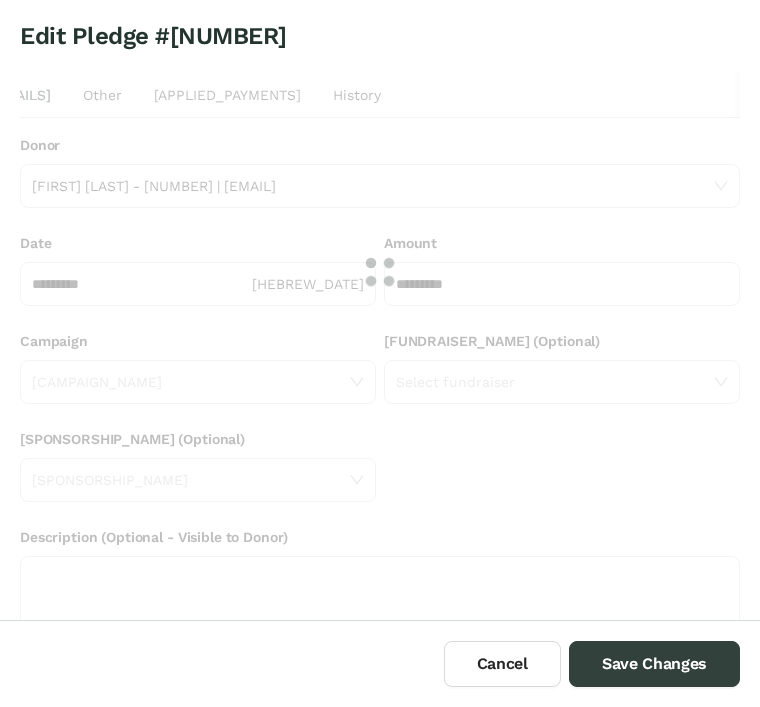 scroll, scrollTop: 0, scrollLeft: 0, axis: both 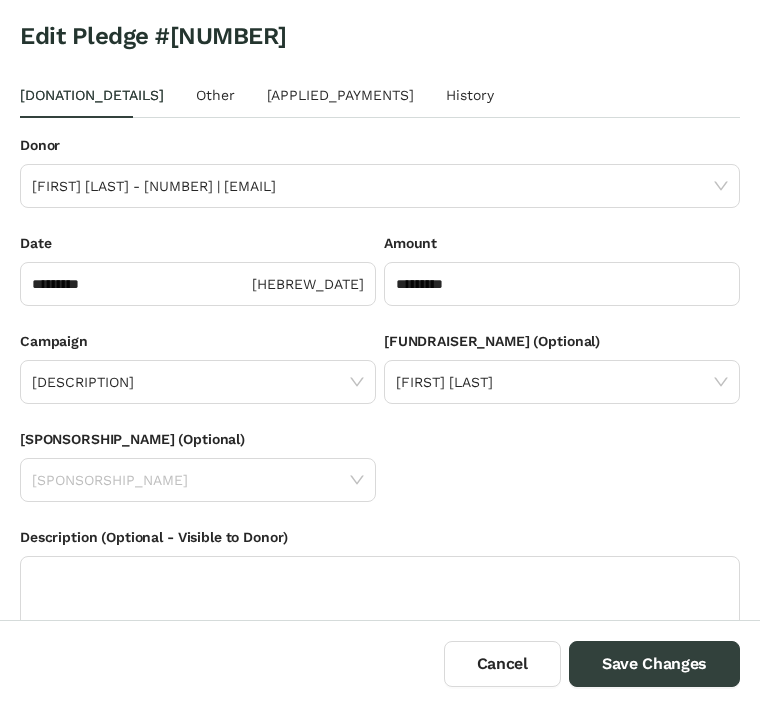 click on "Cancel" at bounding box center [502, 664] 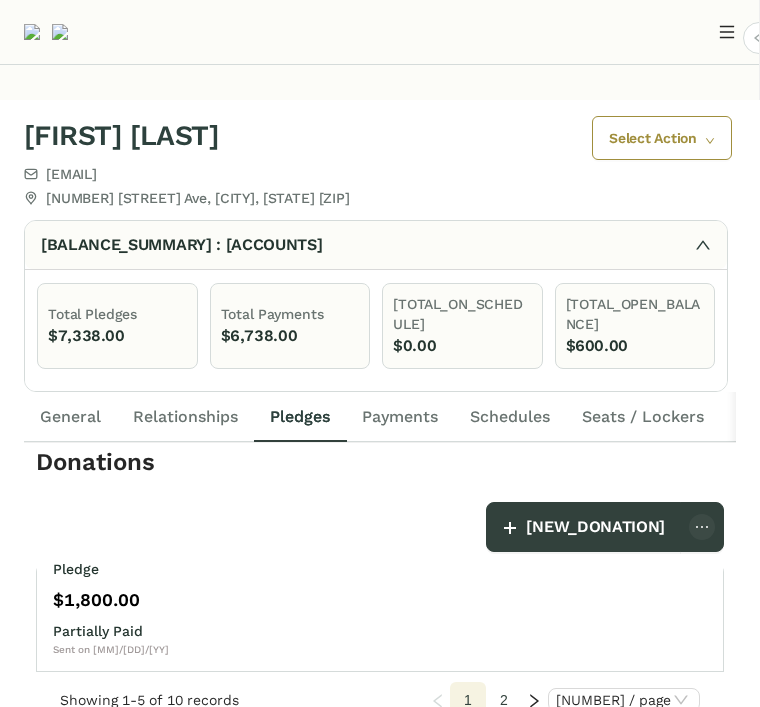 scroll, scrollTop: 64, scrollLeft: 0, axis: vertical 